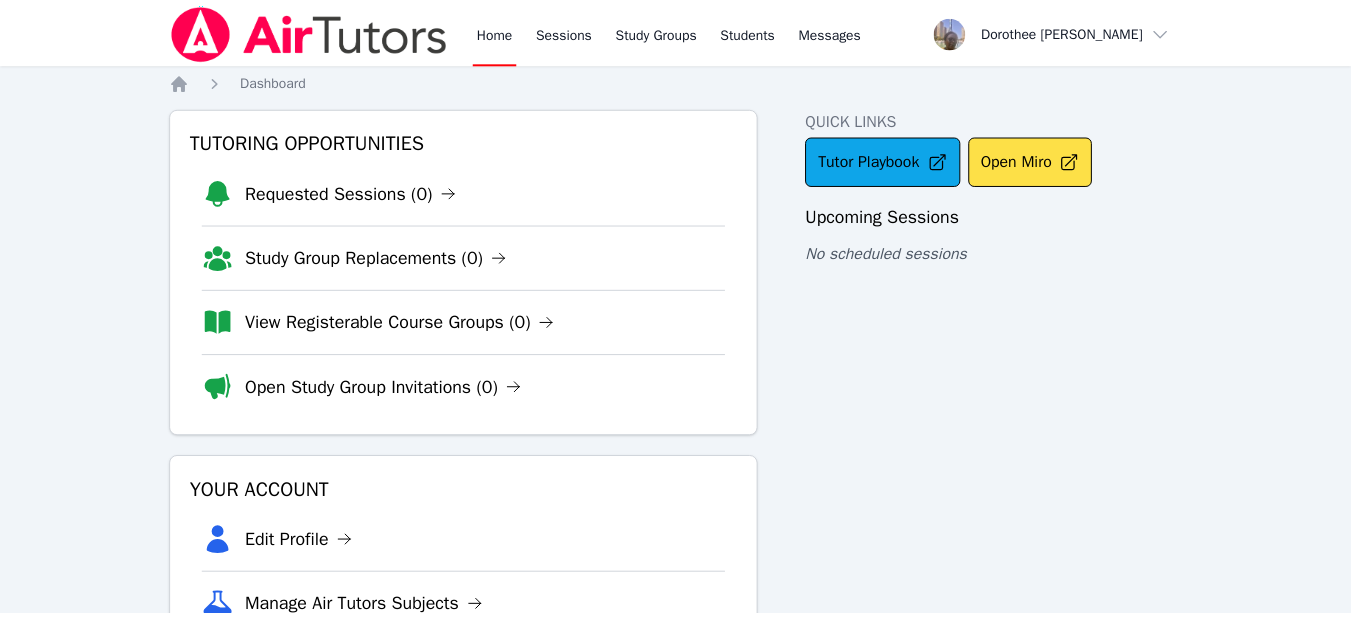 scroll, scrollTop: 0, scrollLeft: 0, axis: both 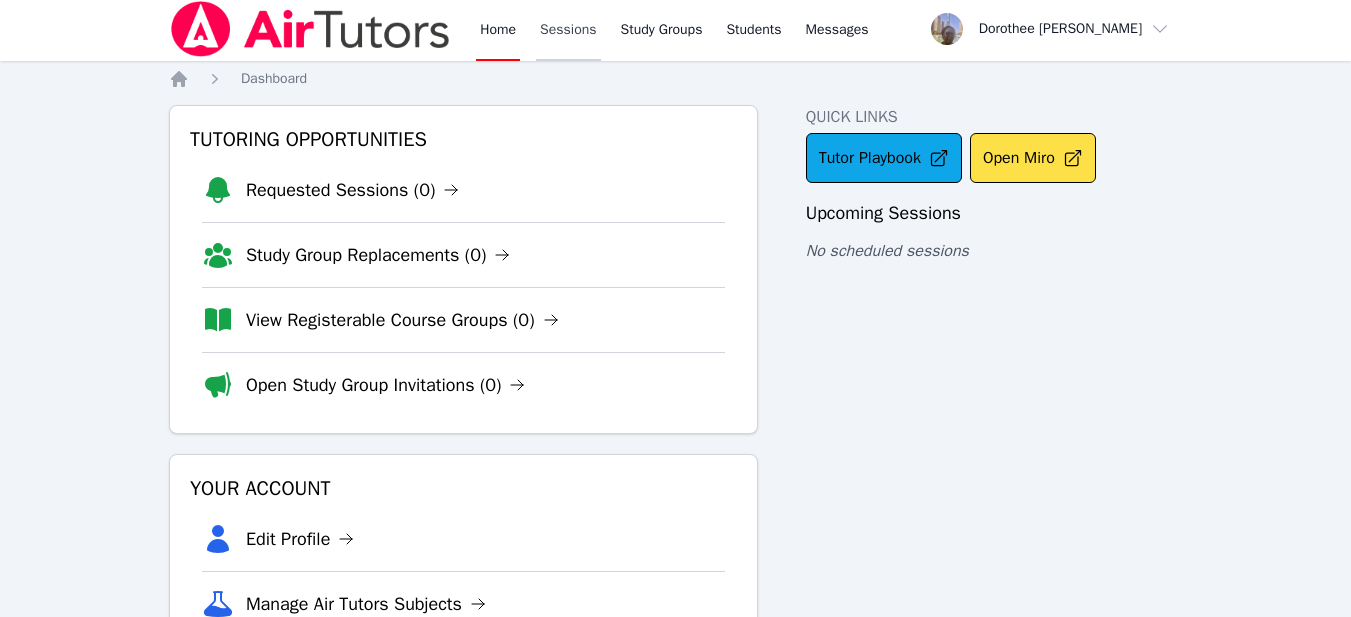 click on "Sessions" at bounding box center (568, 29) 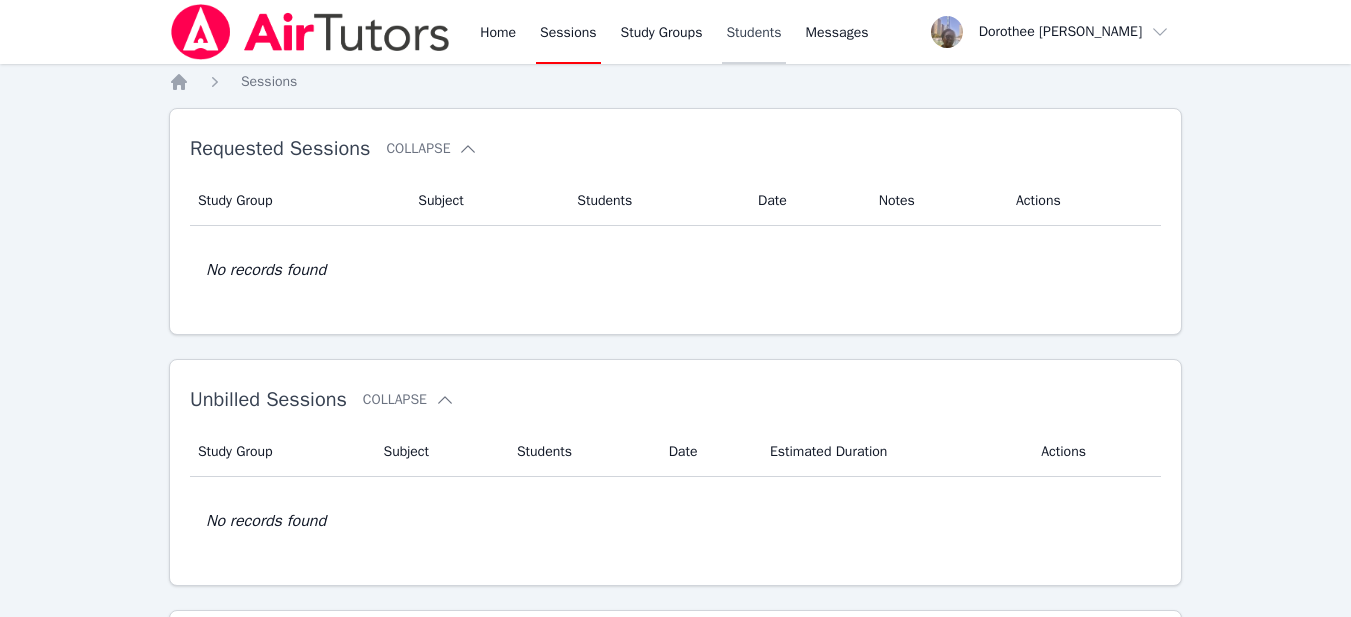 click on "Students" at bounding box center [753, 32] 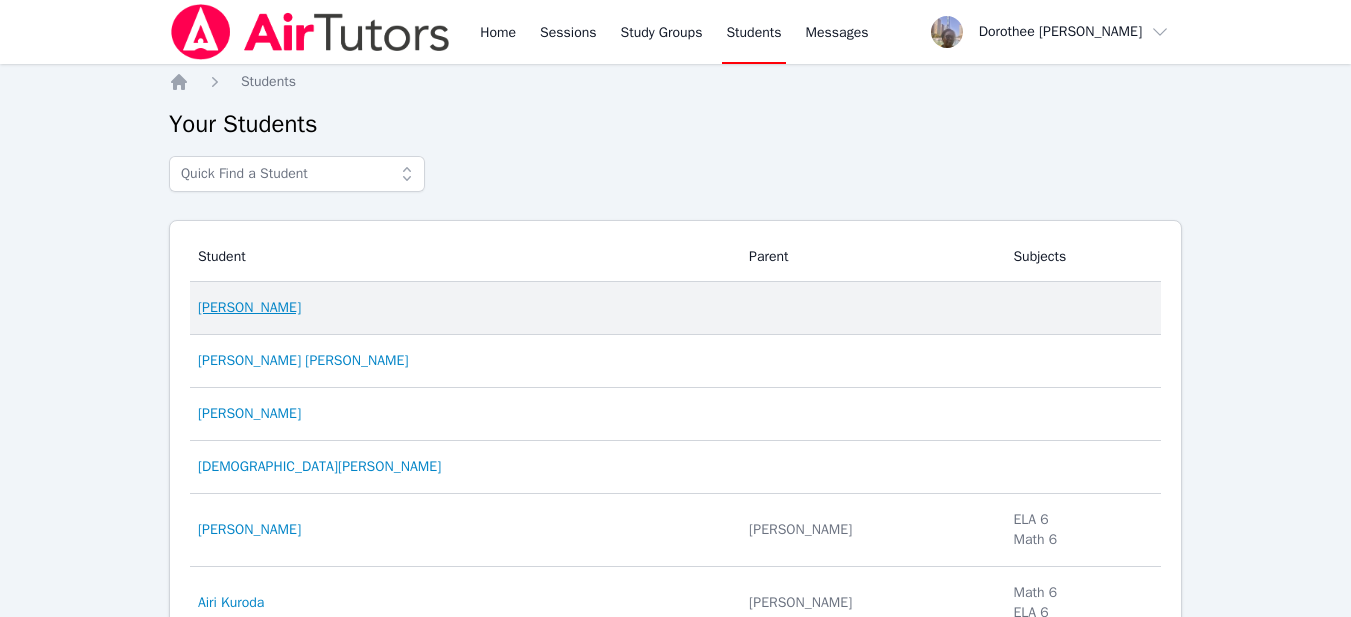 click on "[PERSON_NAME]" at bounding box center (249, 308) 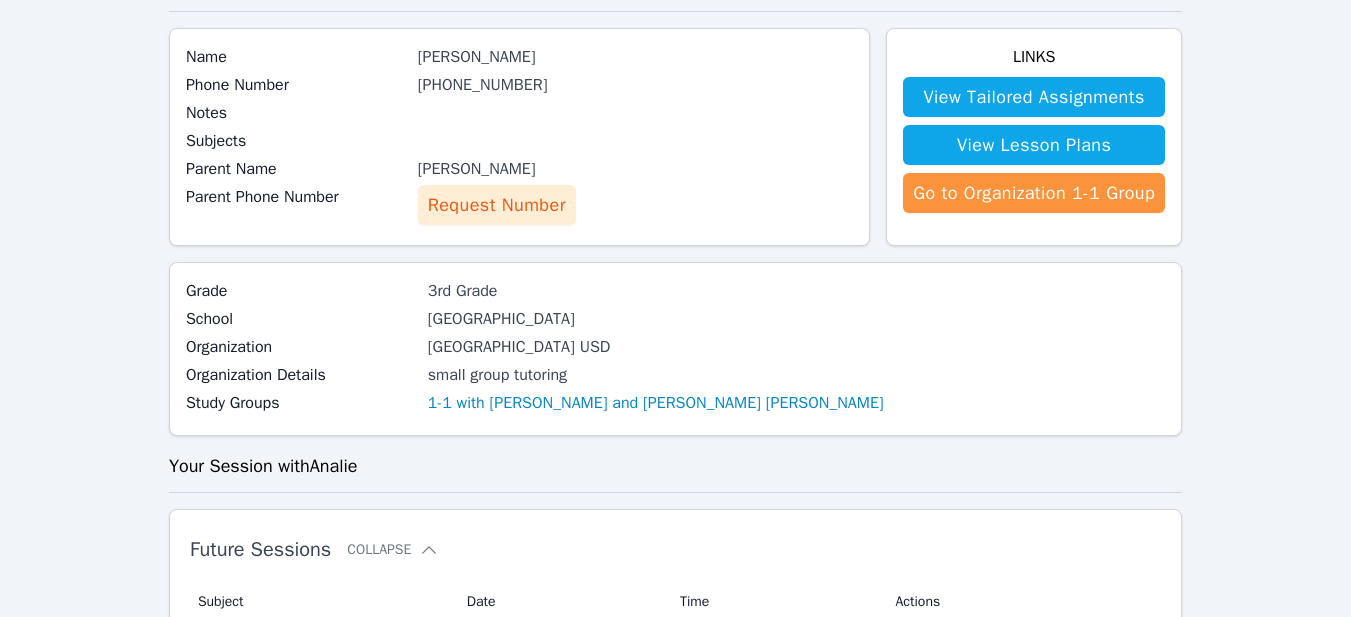 scroll, scrollTop: 135, scrollLeft: 0, axis: vertical 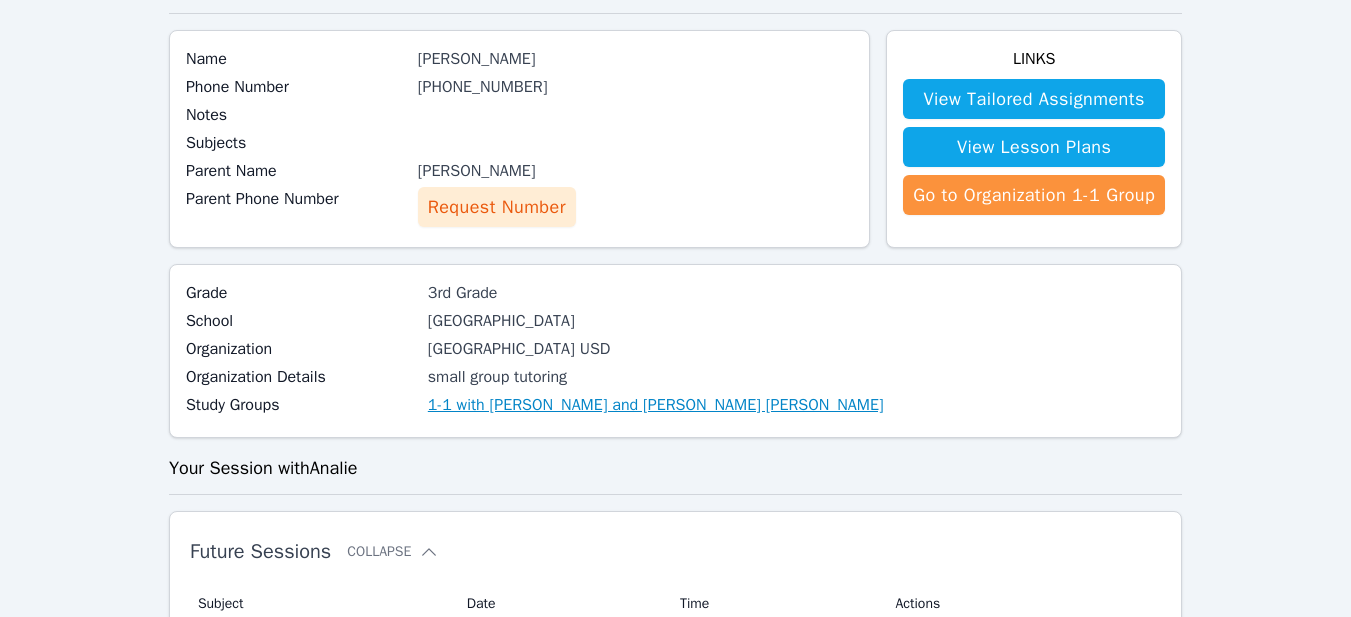 click on "1-1 with [PERSON_NAME] and [PERSON_NAME] [PERSON_NAME]" at bounding box center [656, 405] 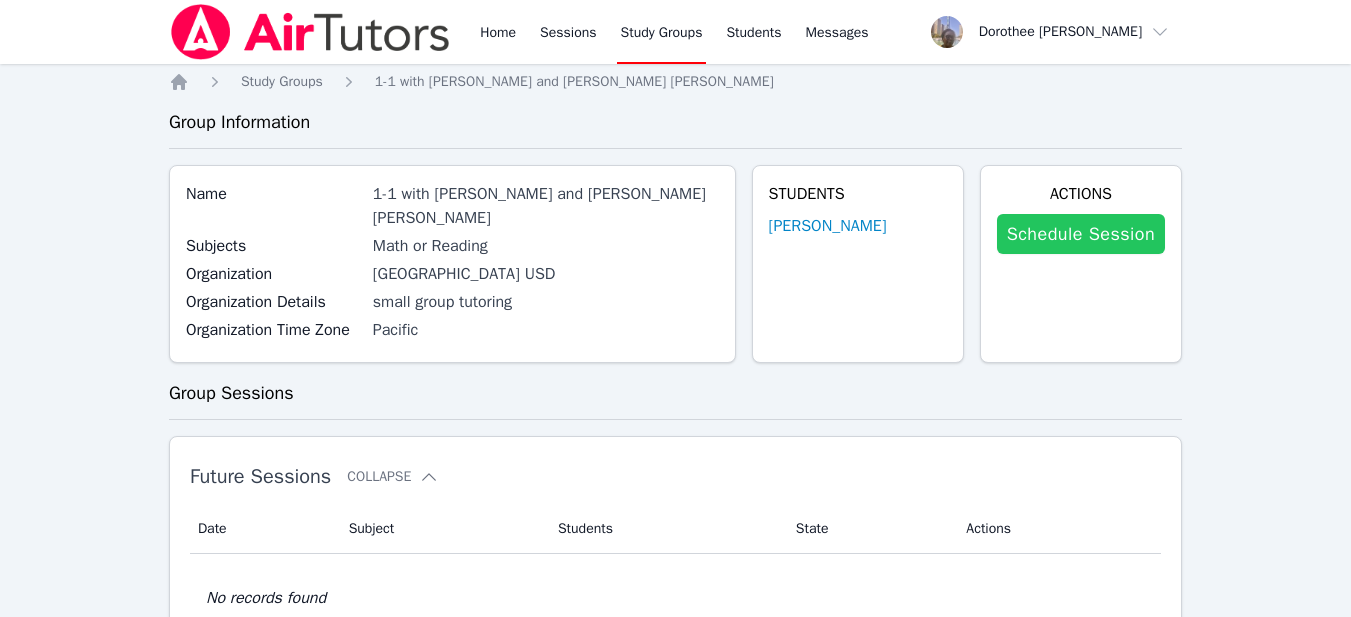 click on "Schedule Session" at bounding box center (1081, 234) 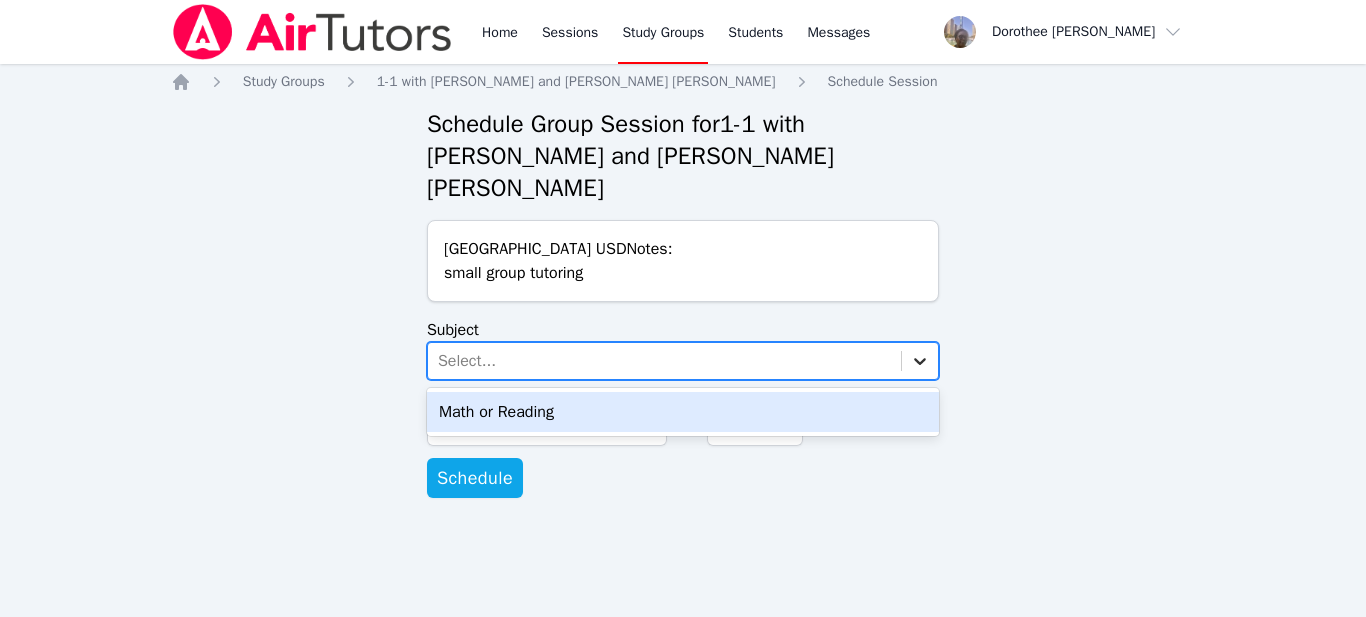 click 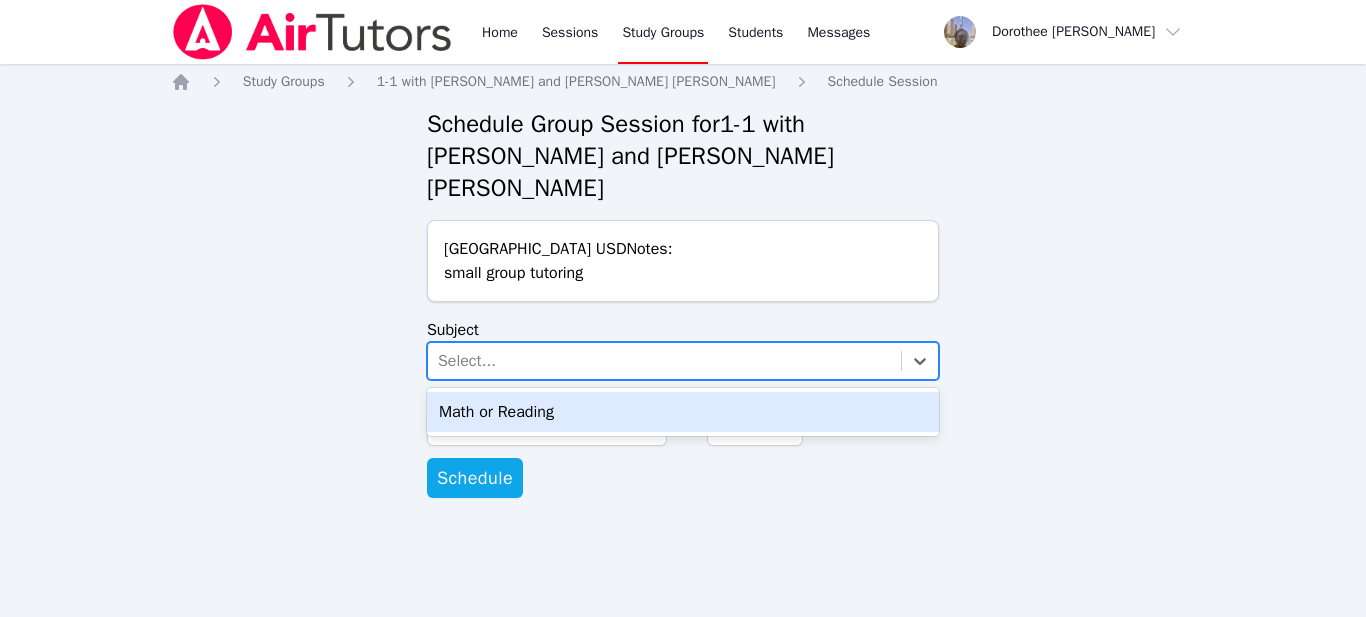 click on "Math or Reading" at bounding box center [683, 412] 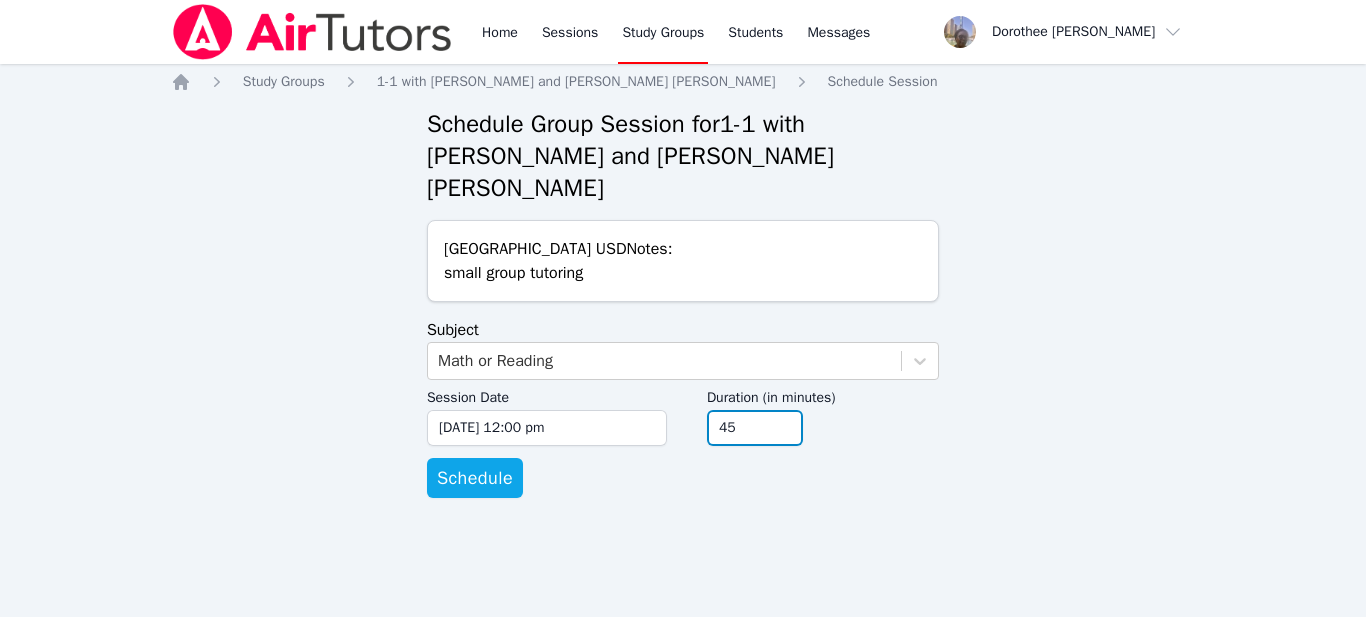 type on "45" 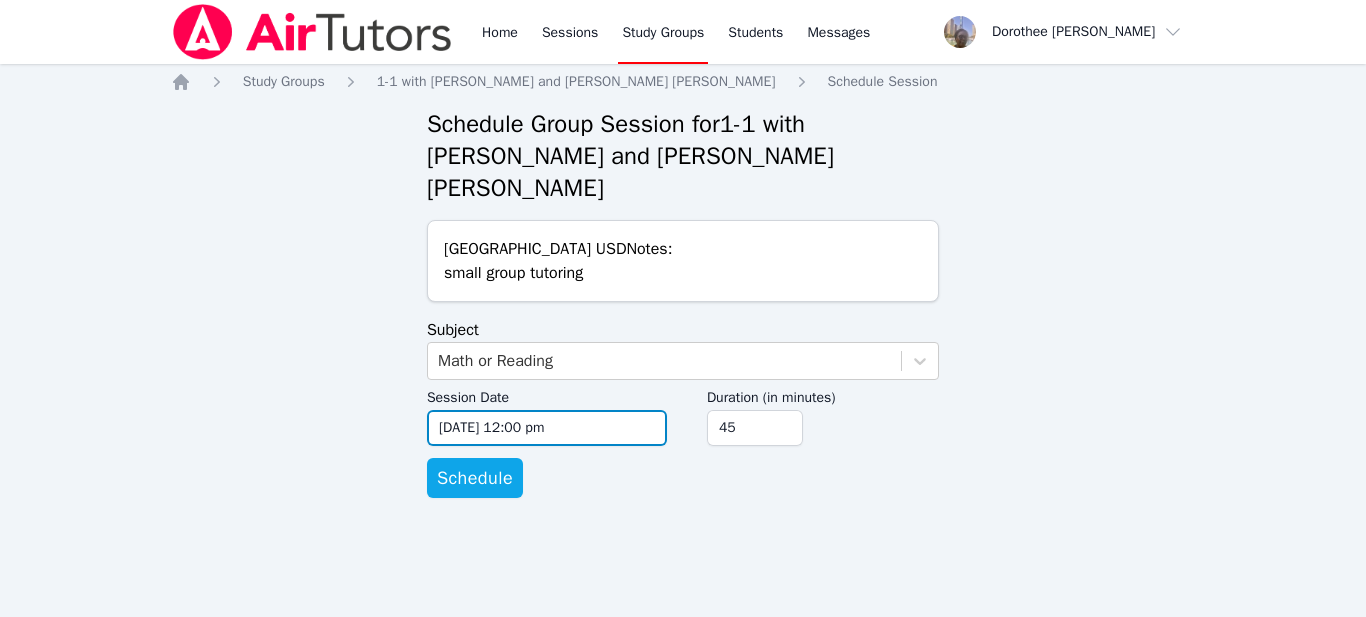 click on "[DATE] 12:00 pm" at bounding box center [547, 428] 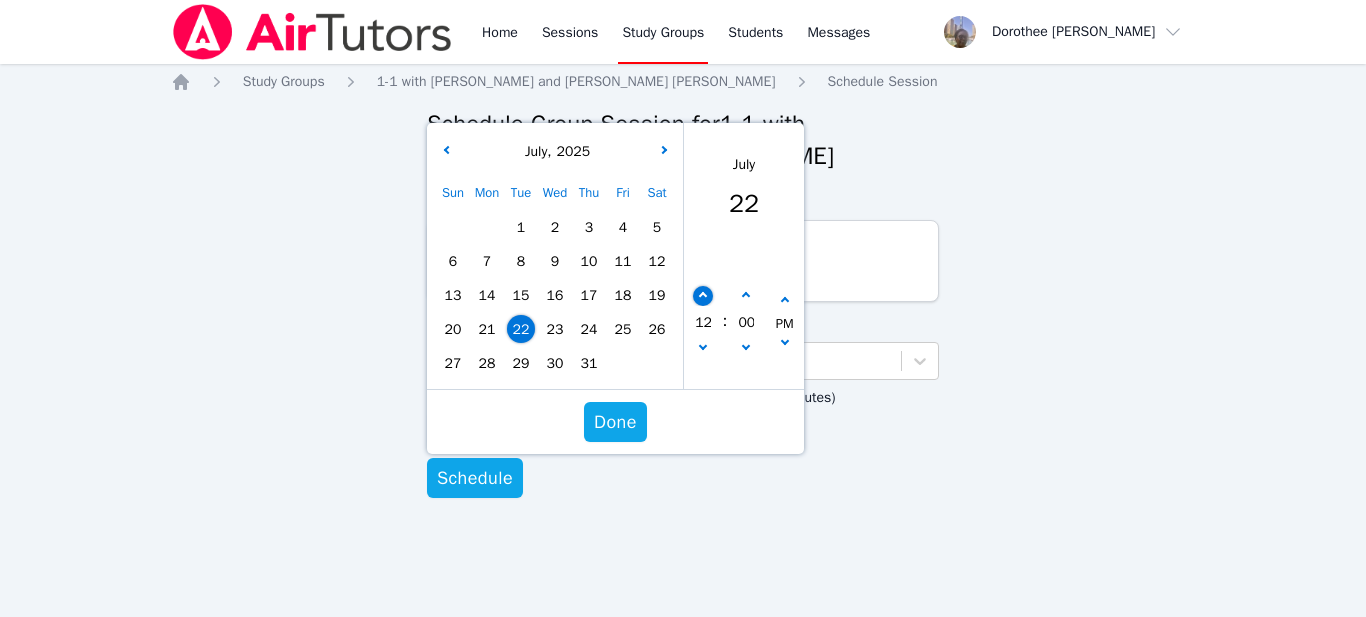 click at bounding box center (703, 296) 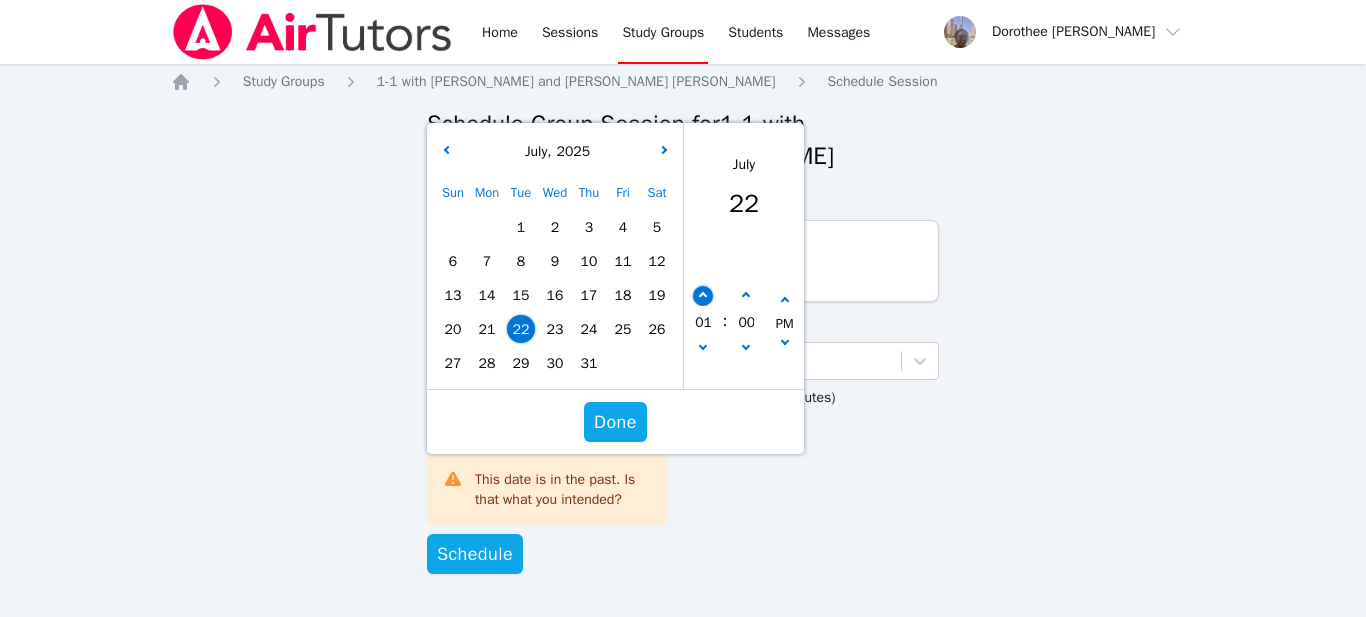 click at bounding box center (703, 296) 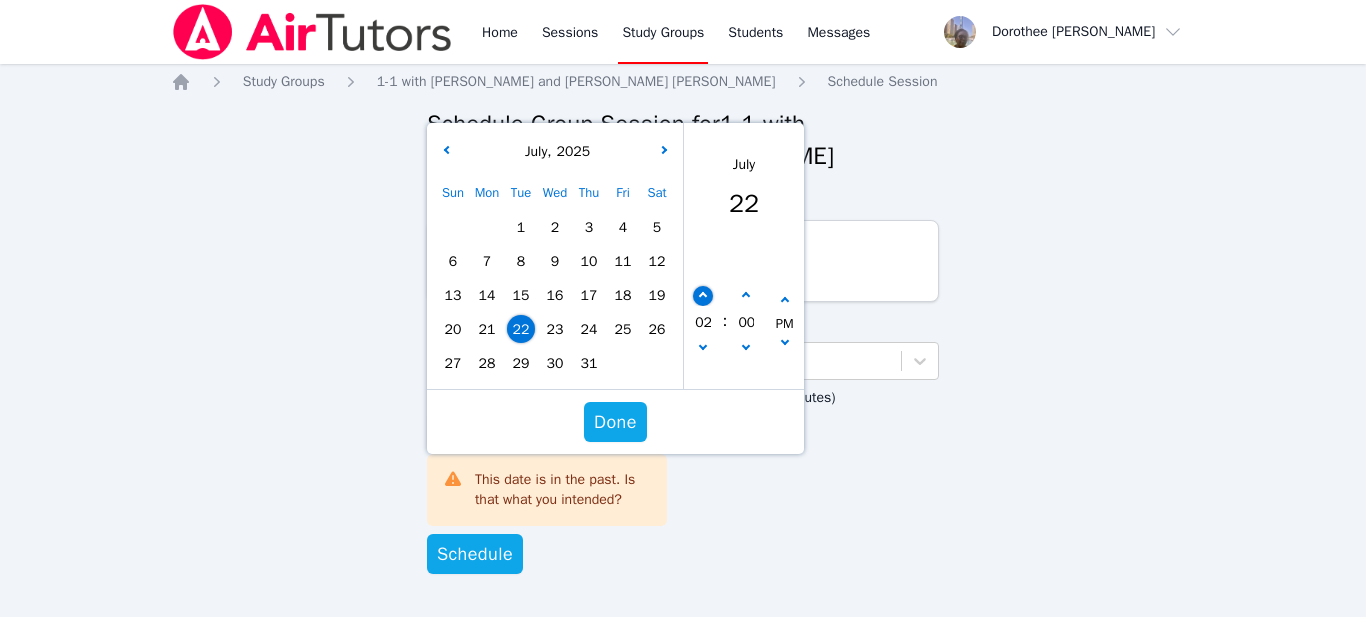 click at bounding box center [703, 296] 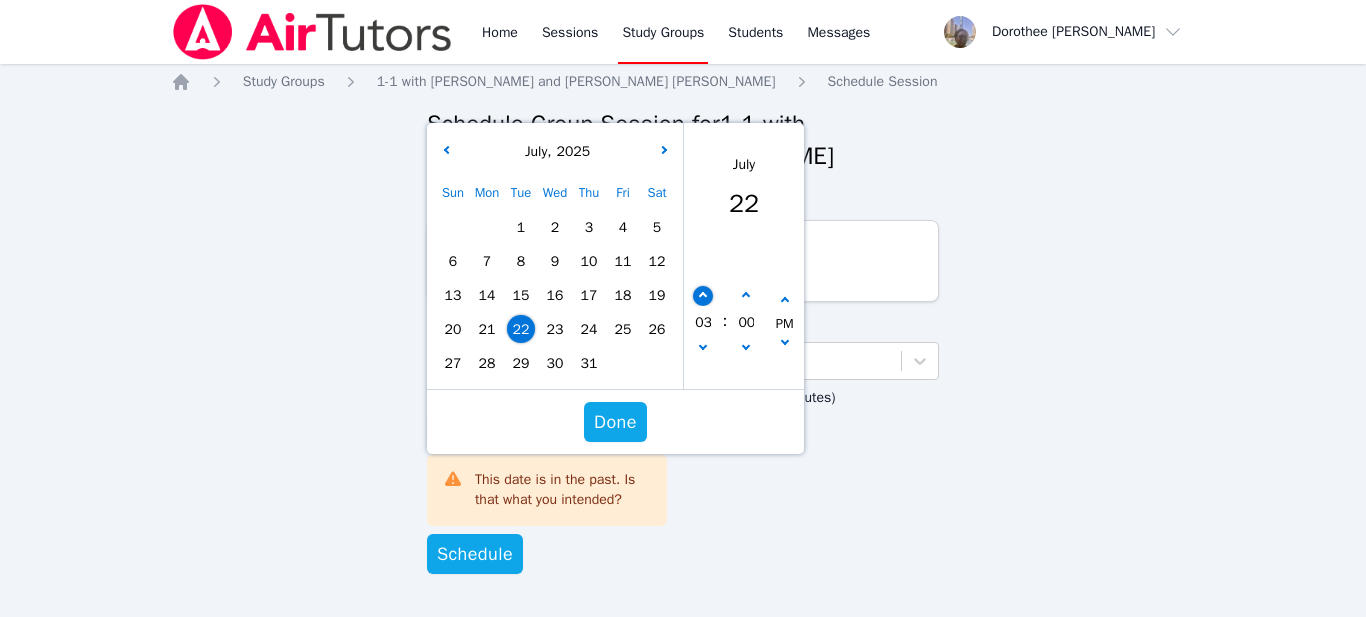 click at bounding box center [703, 296] 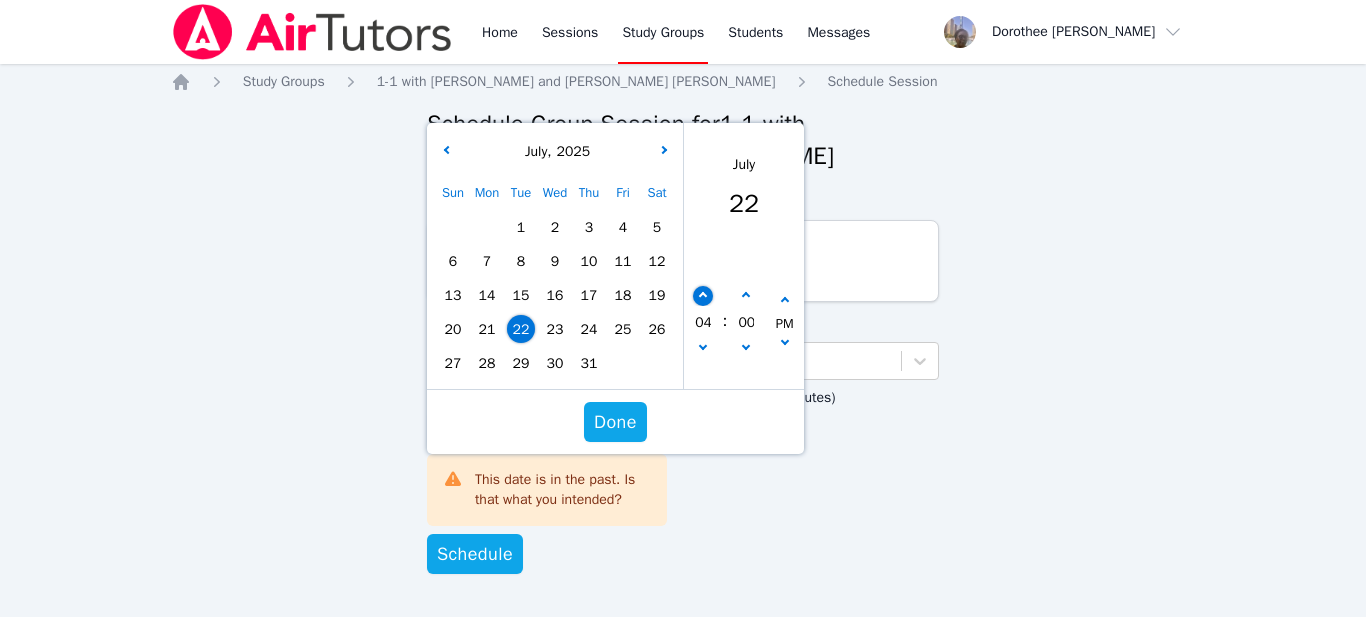 click at bounding box center [703, 296] 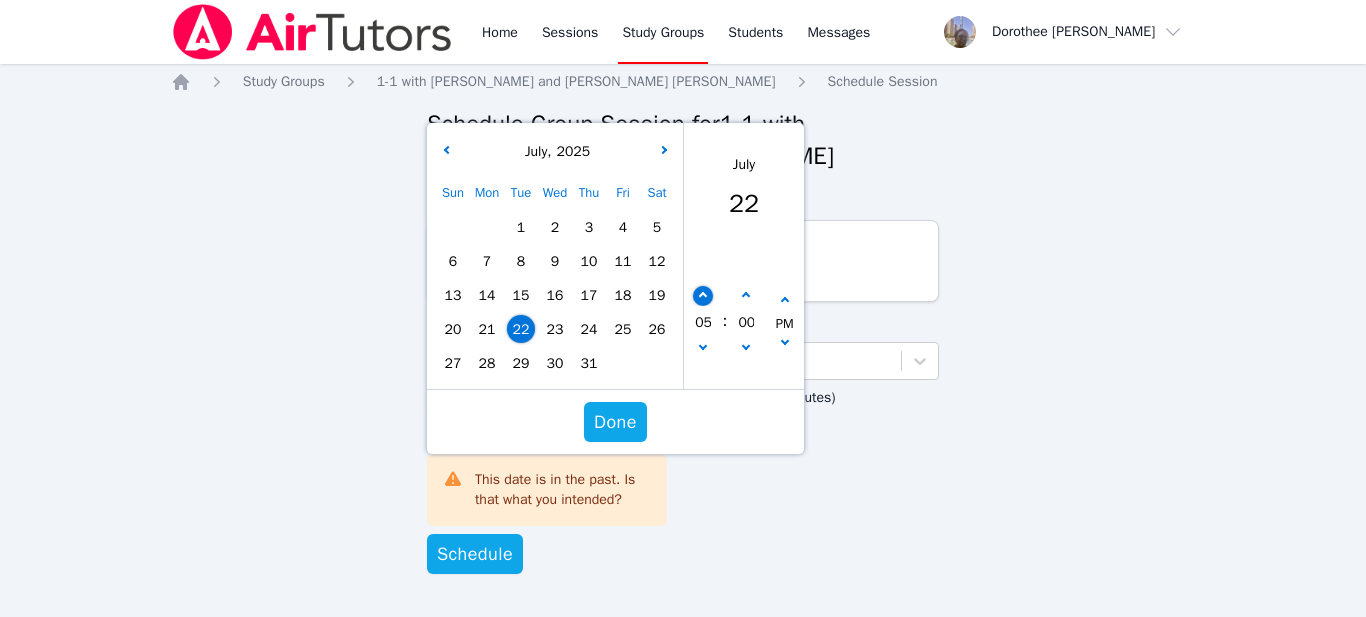 click at bounding box center [703, 296] 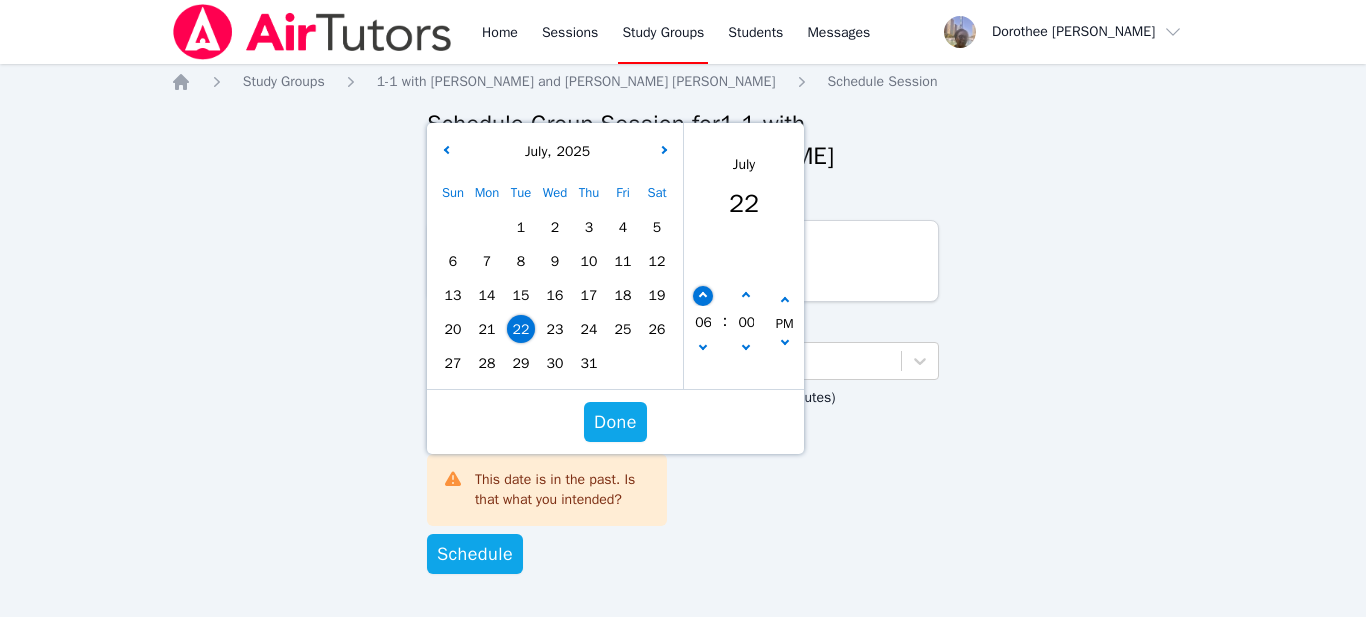 click at bounding box center (703, 296) 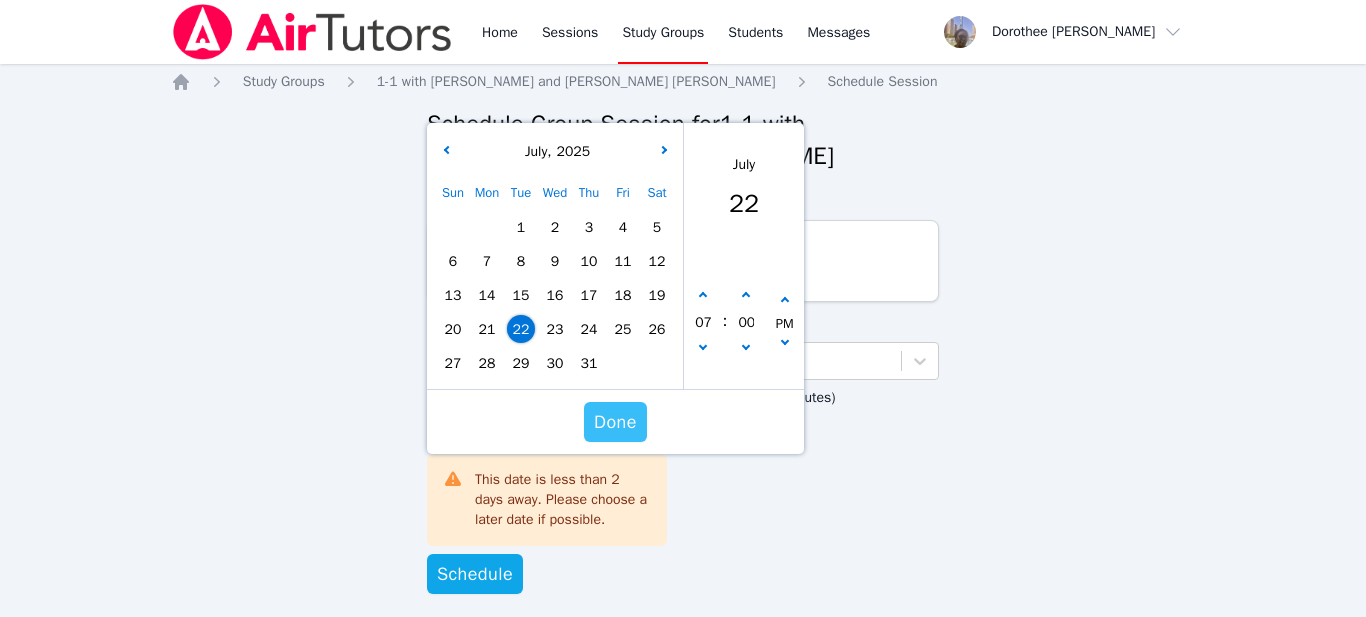 click on "Done" at bounding box center (615, 422) 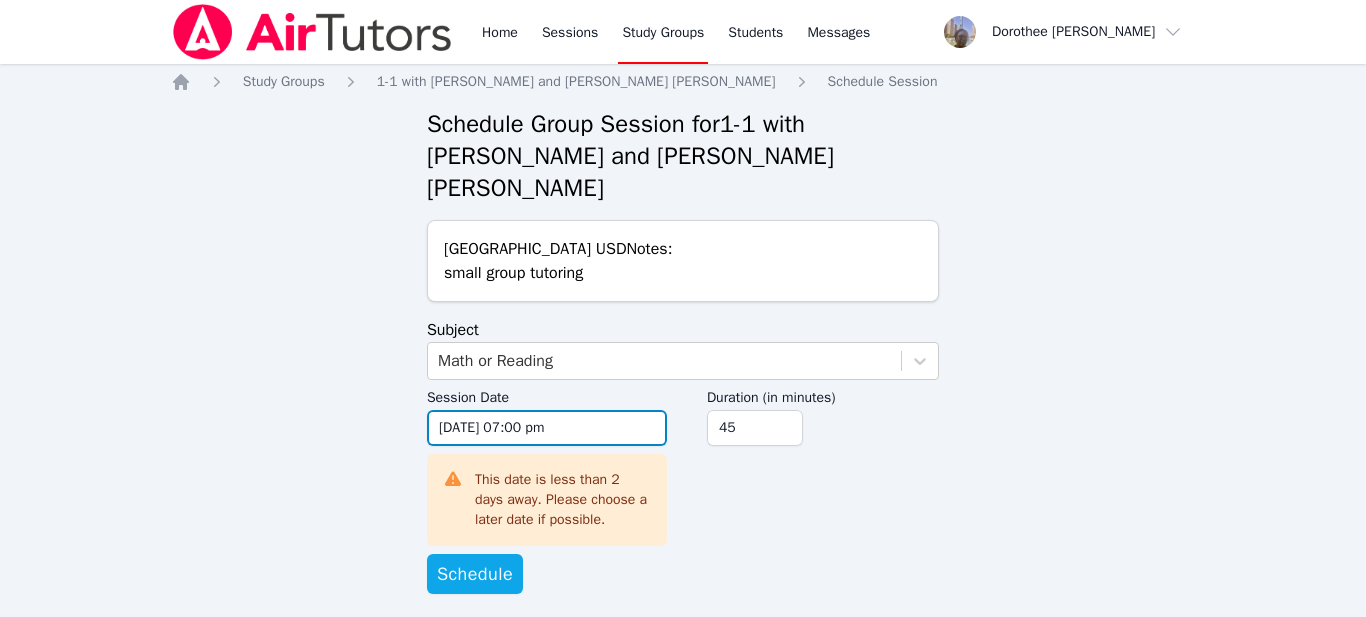 click on "[DATE] 07:00 pm" at bounding box center [547, 428] 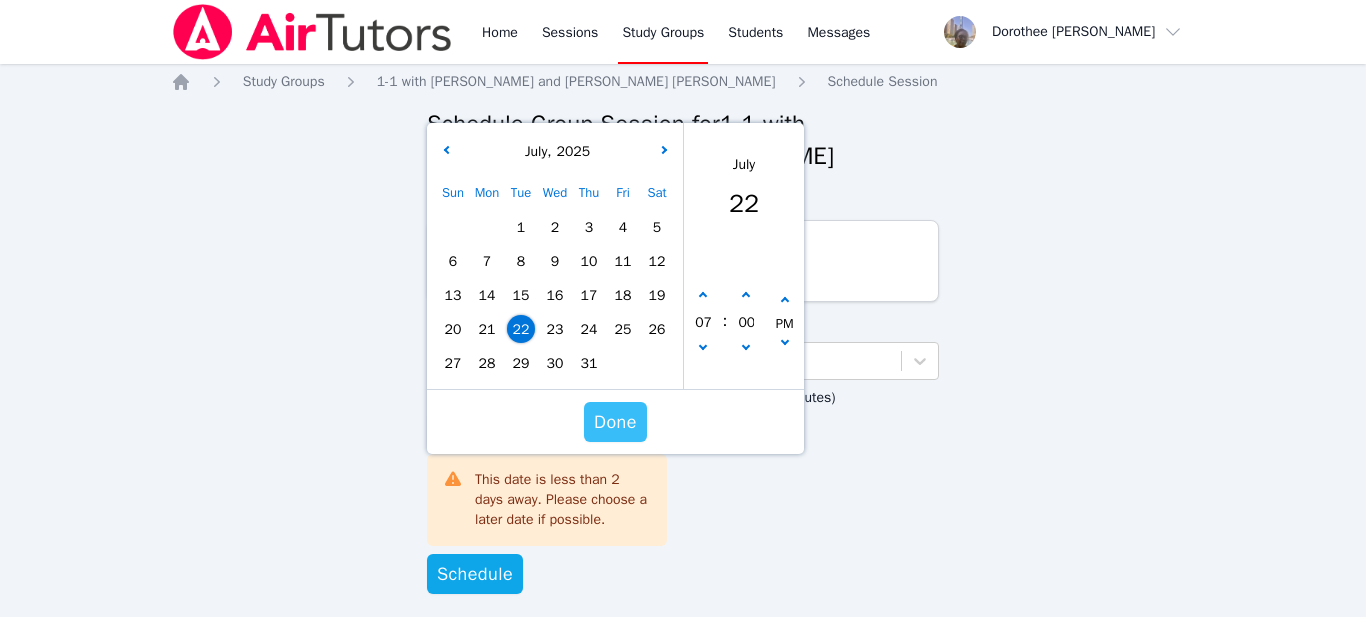 click on "Done" at bounding box center [615, 422] 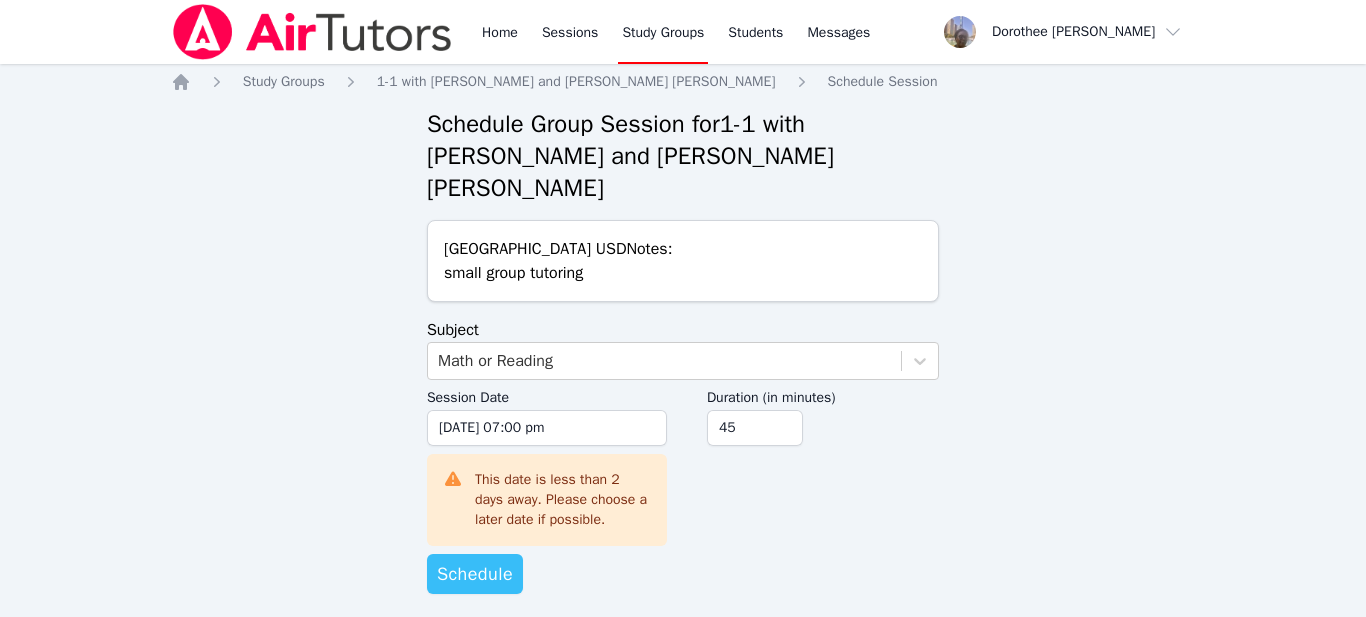 click on "Schedule" at bounding box center (475, 574) 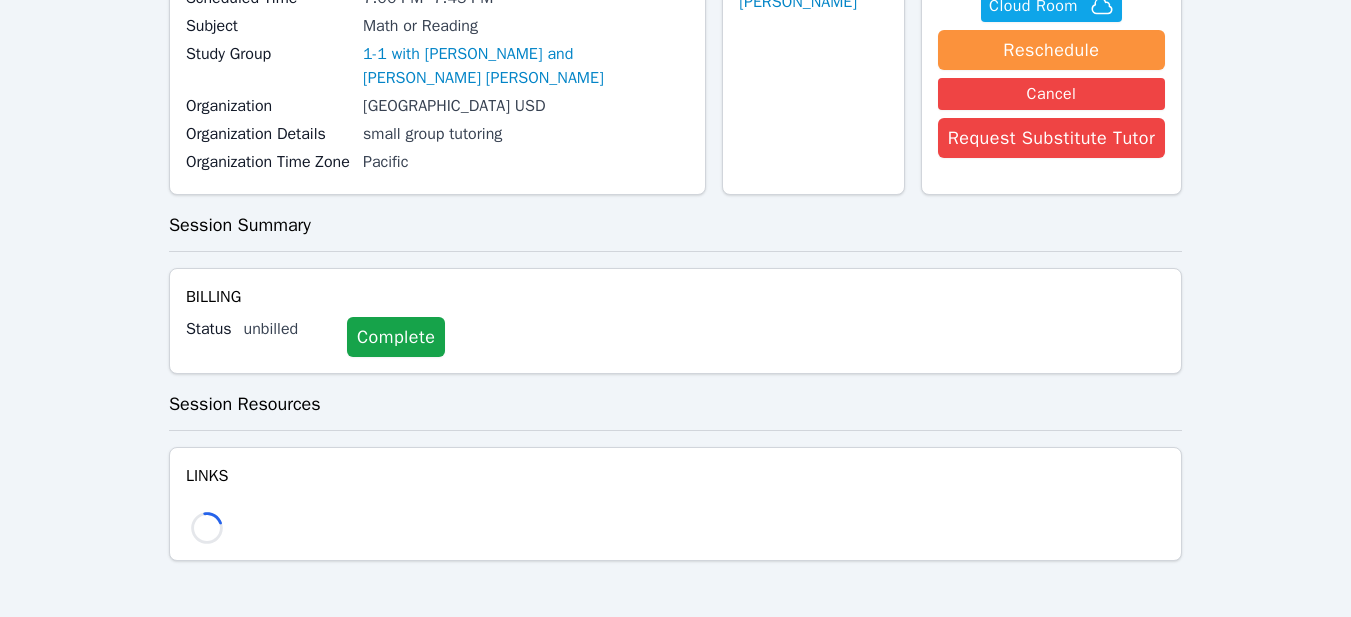 scroll, scrollTop: 240, scrollLeft: 0, axis: vertical 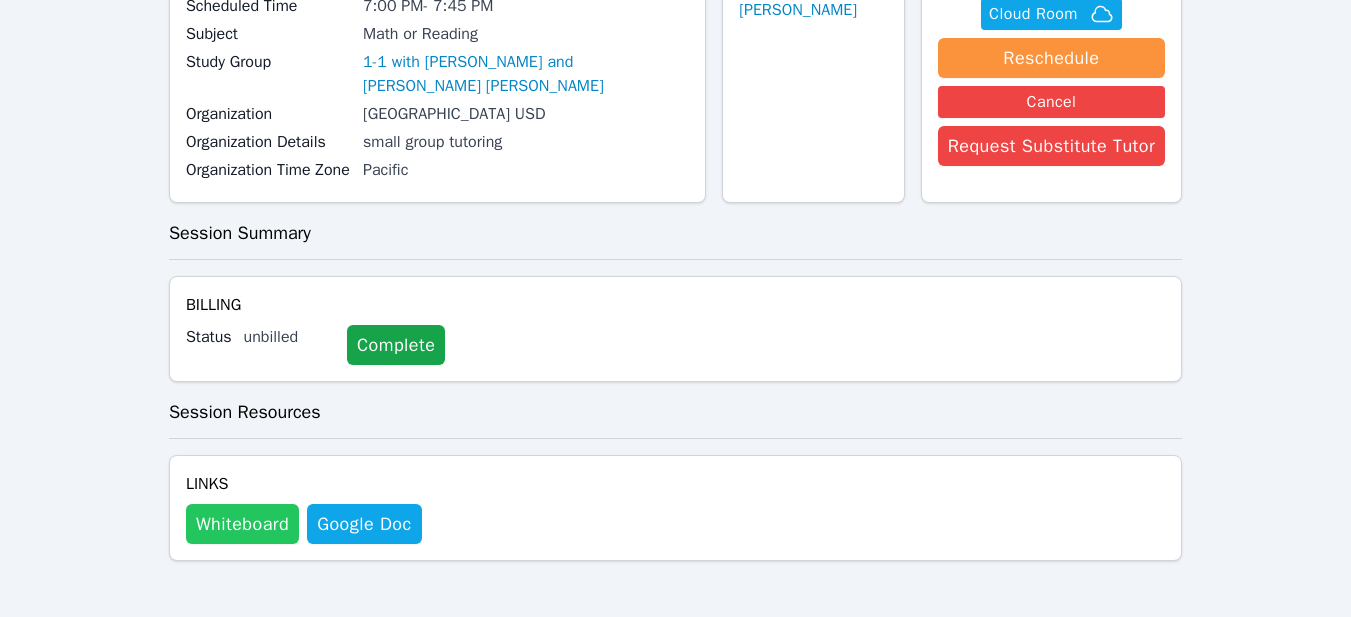 click on "Whiteboard" at bounding box center (242, 524) 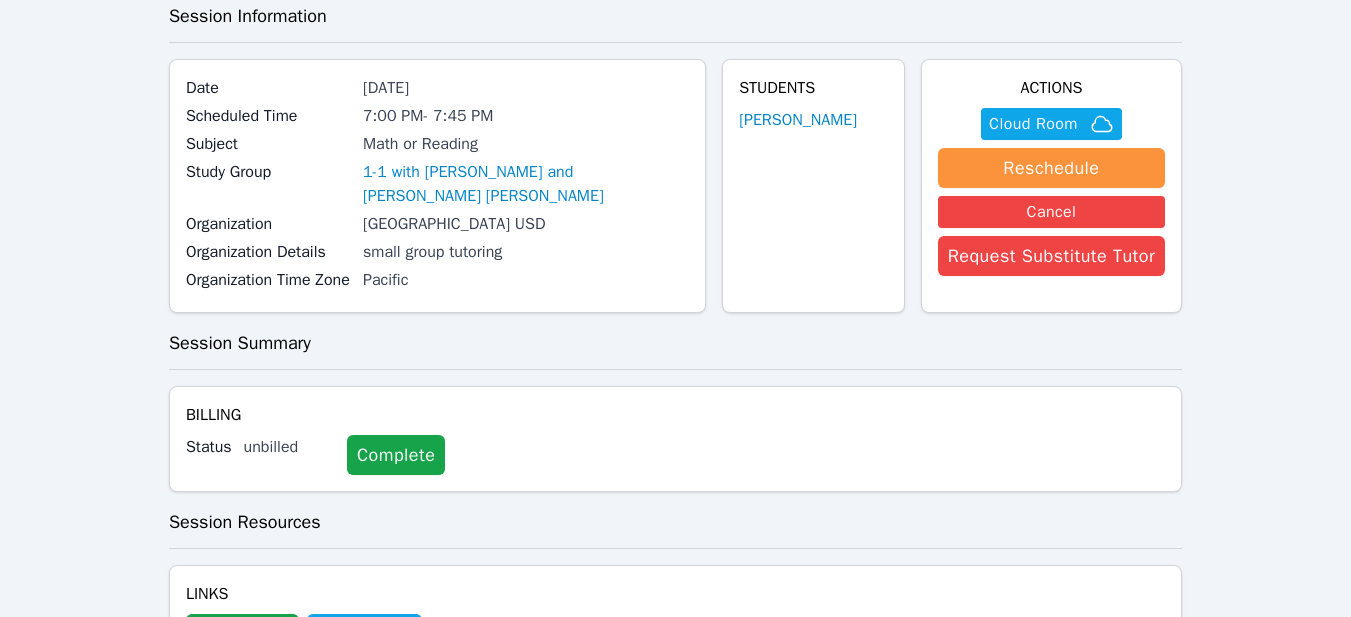 scroll, scrollTop: 0, scrollLeft: 0, axis: both 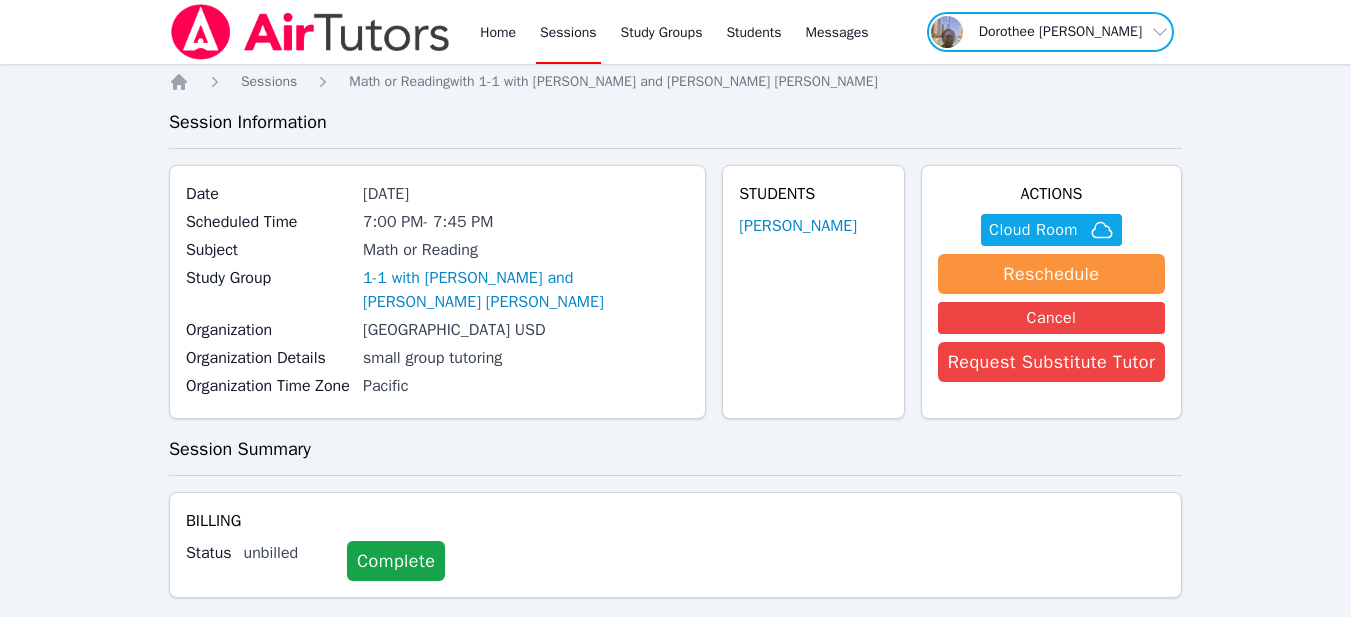 click at bounding box center (1050, 32) 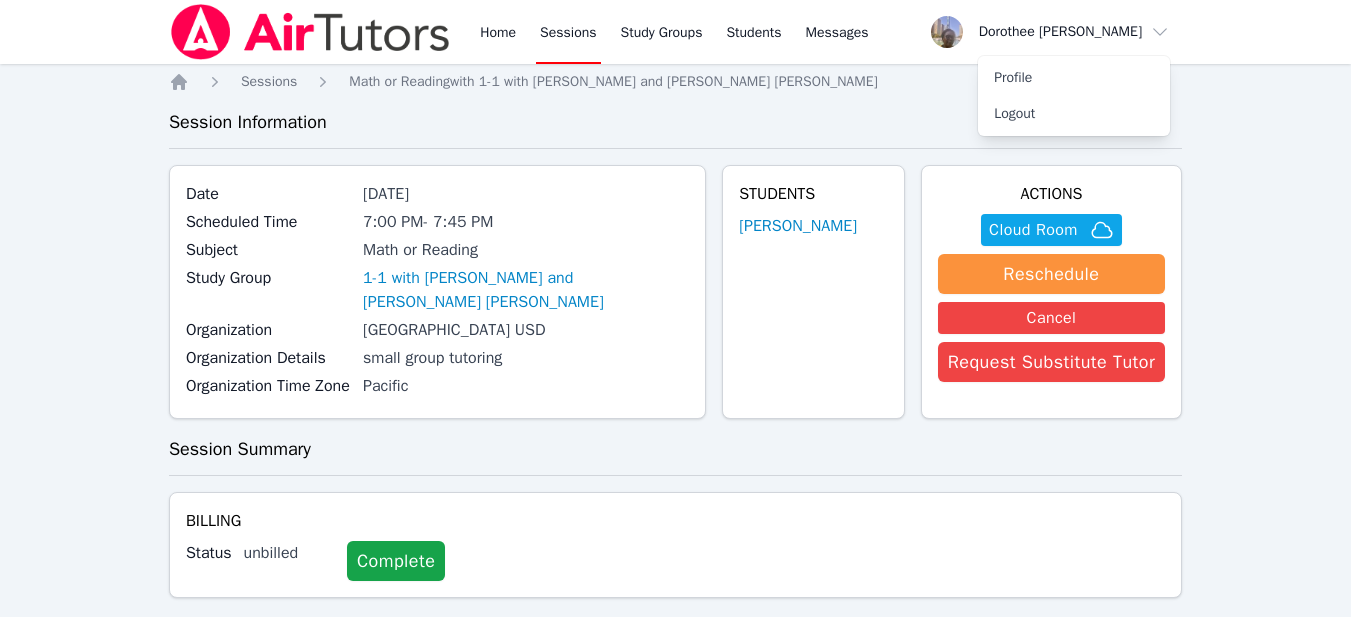 click on "Home Sessions Study Groups Students Messages Open user menu [PERSON_NAME] [PERSON_NAME] Profile Logout Open main menu" at bounding box center [675, 32] 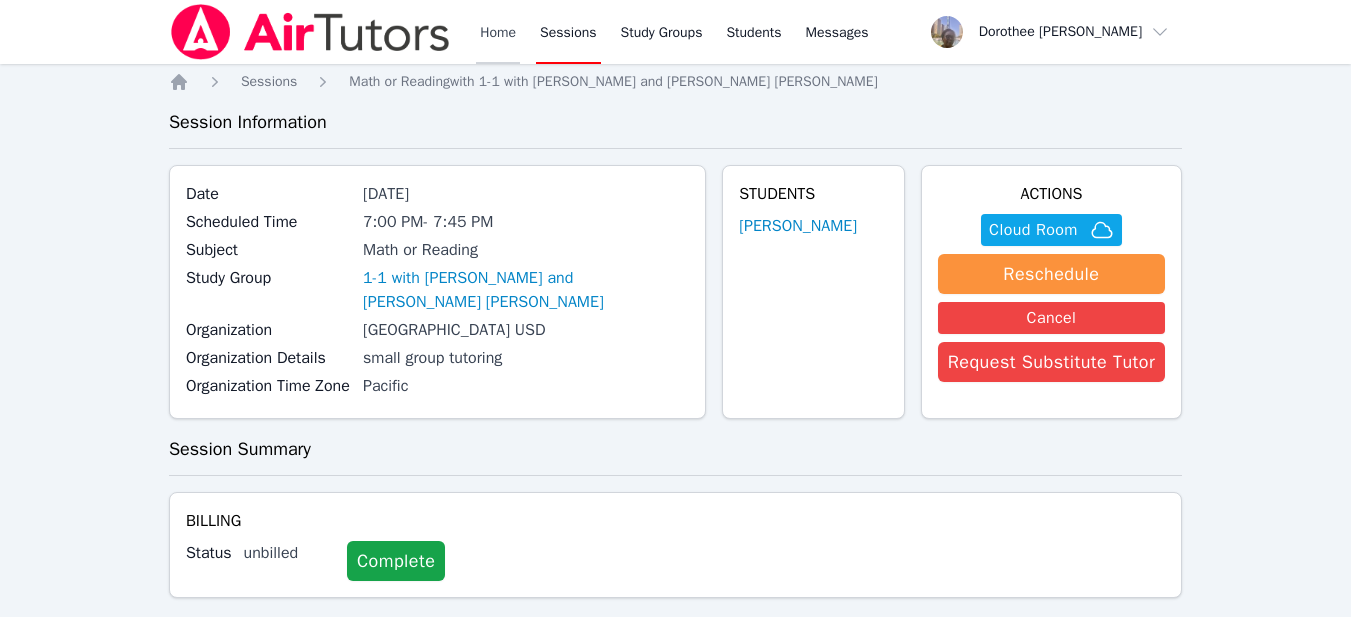 click on "Home" at bounding box center (498, 32) 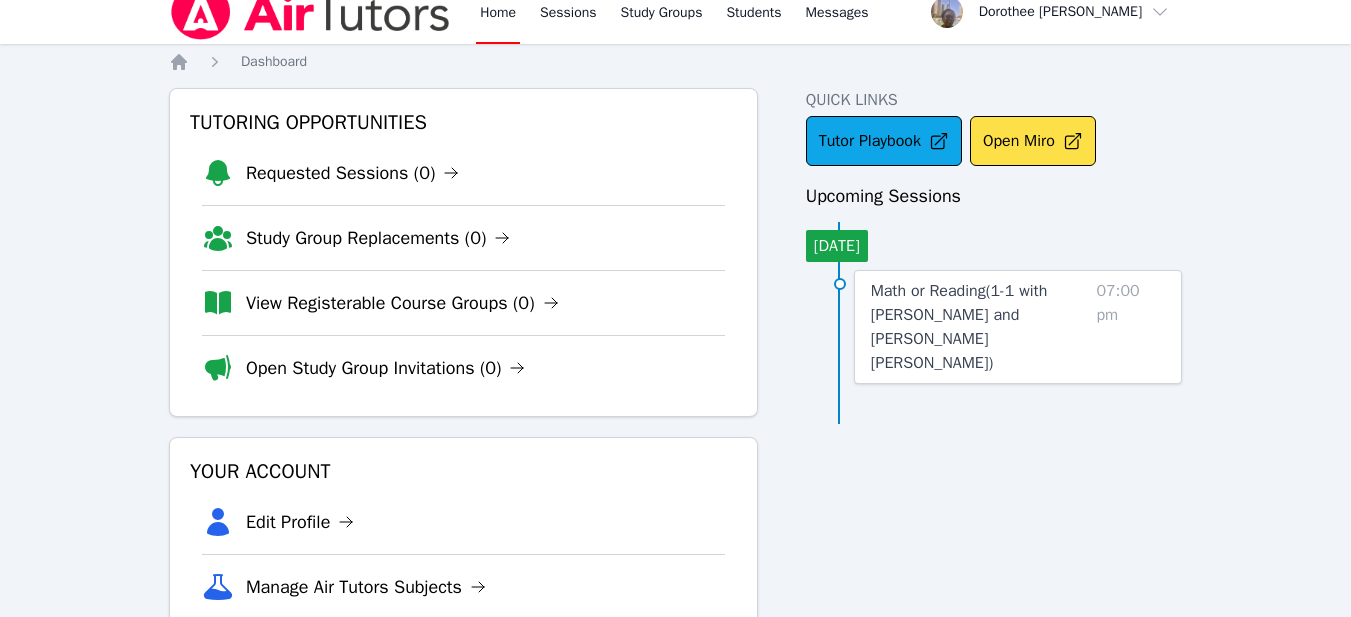 scroll, scrollTop: 0, scrollLeft: 0, axis: both 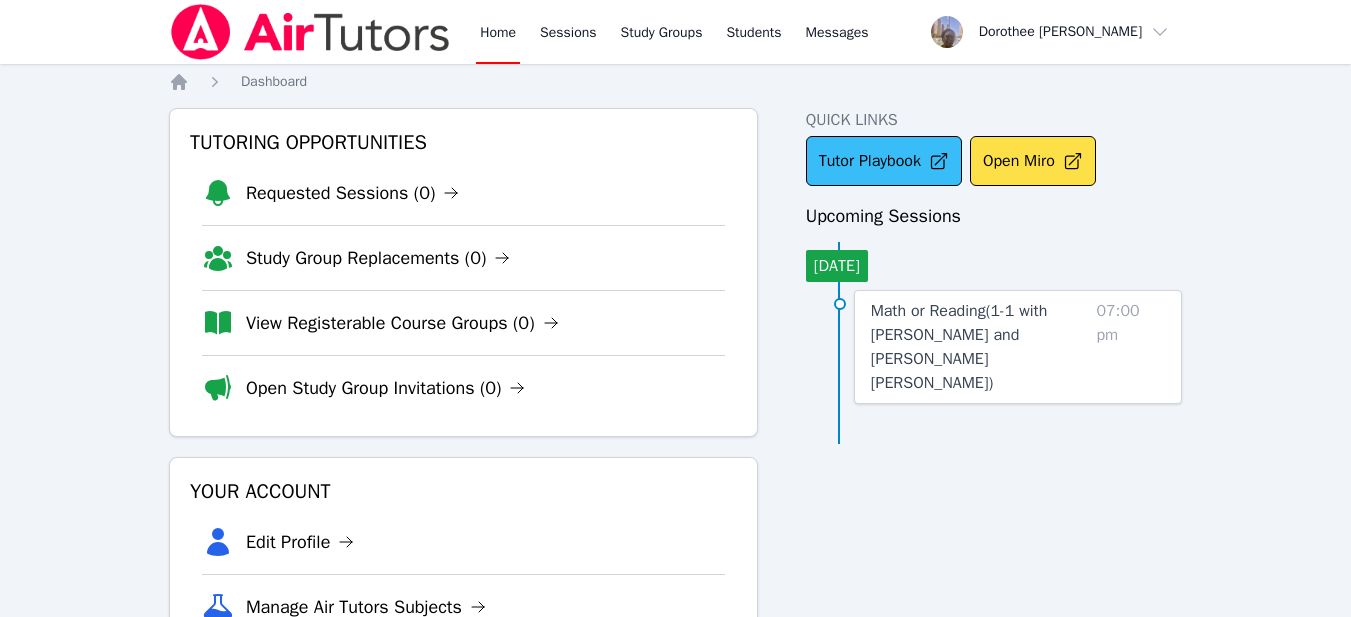 click on "Tutor Playbook" at bounding box center (884, 161) 